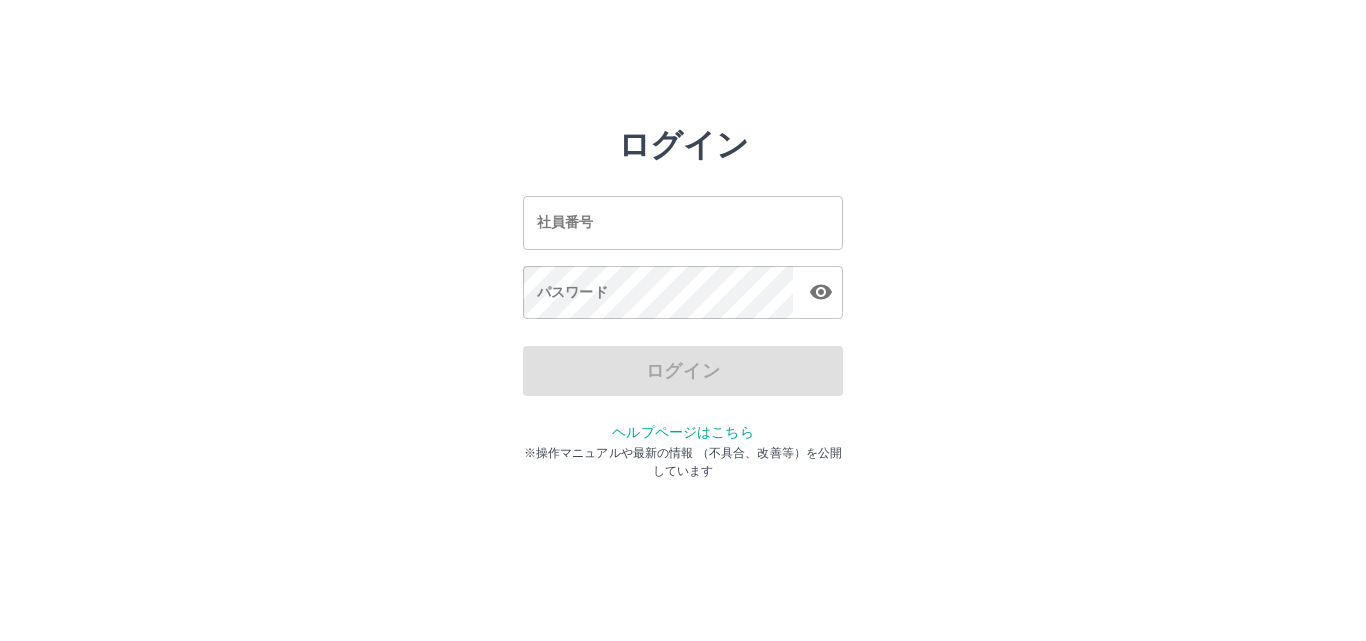 scroll, scrollTop: 0, scrollLeft: 0, axis: both 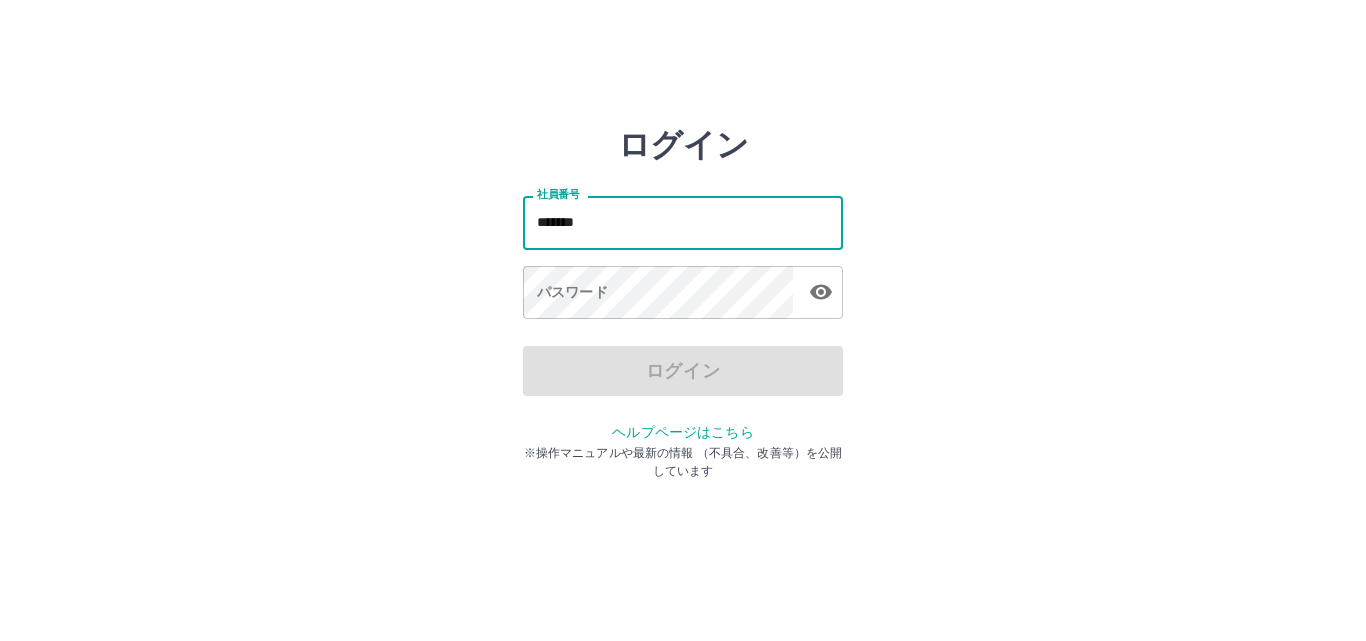 type on "*******" 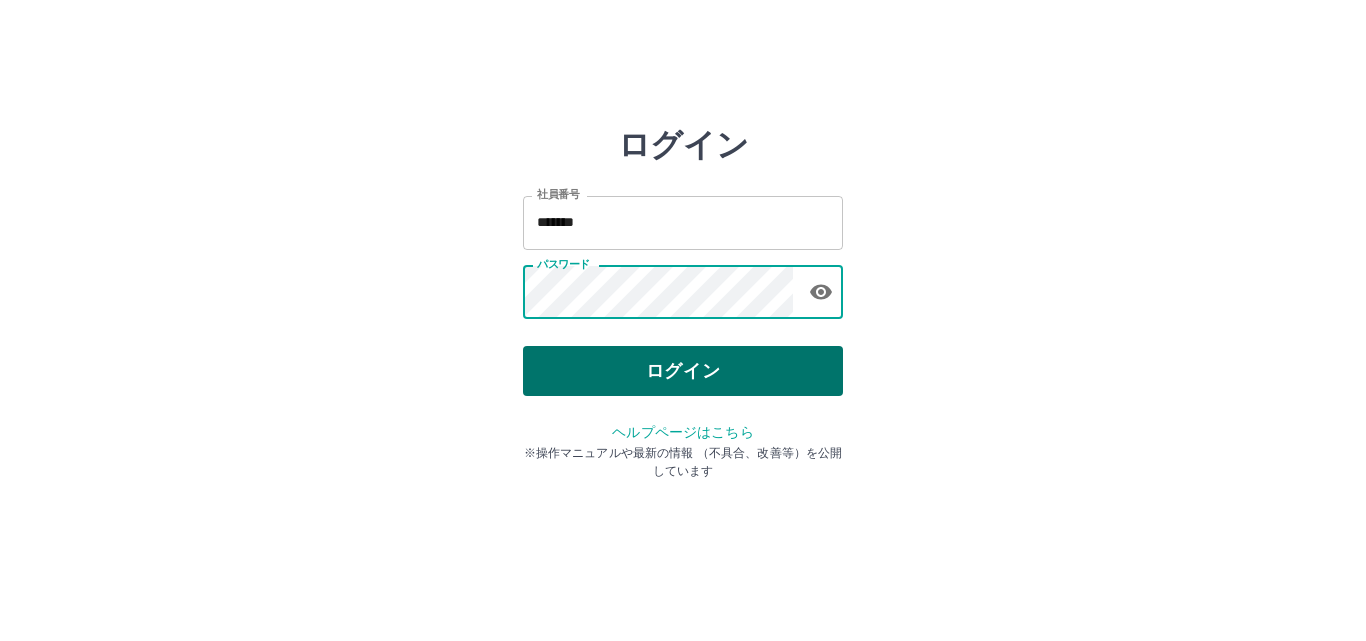 click on "ログイン" at bounding box center [683, 371] 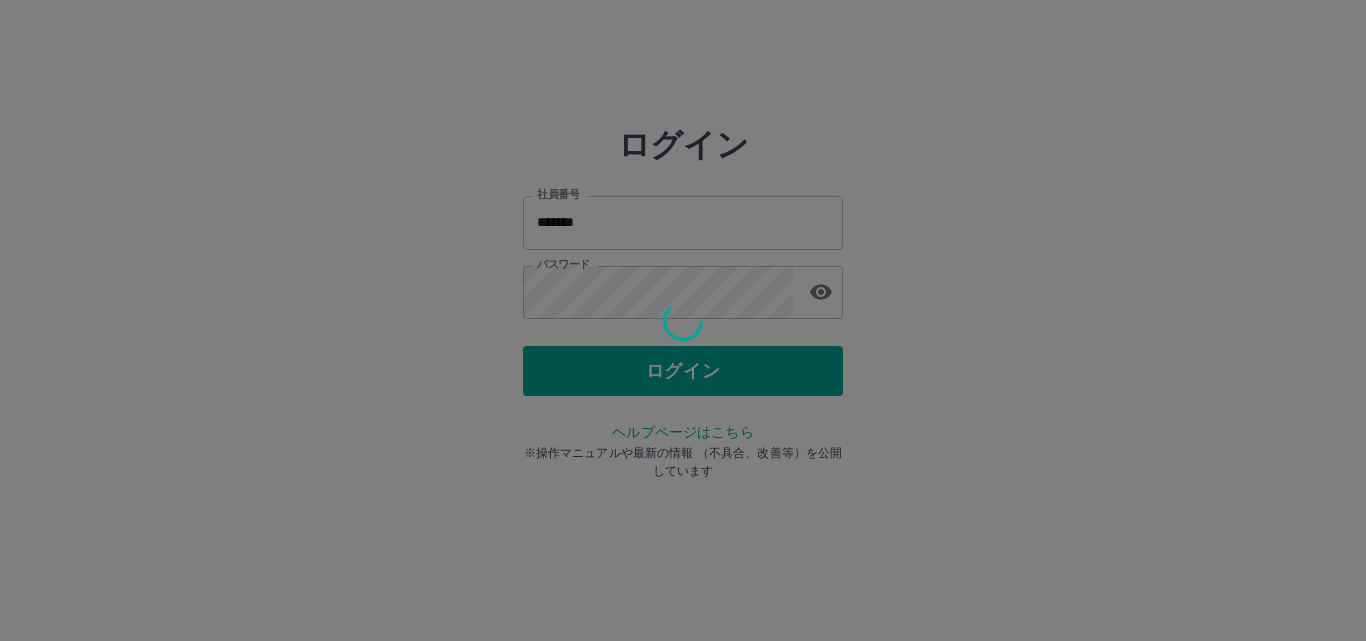 drag, startPoint x: 627, startPoint y: 371, endPoint x: 611, endPoint y: 372, distance: 16.03122 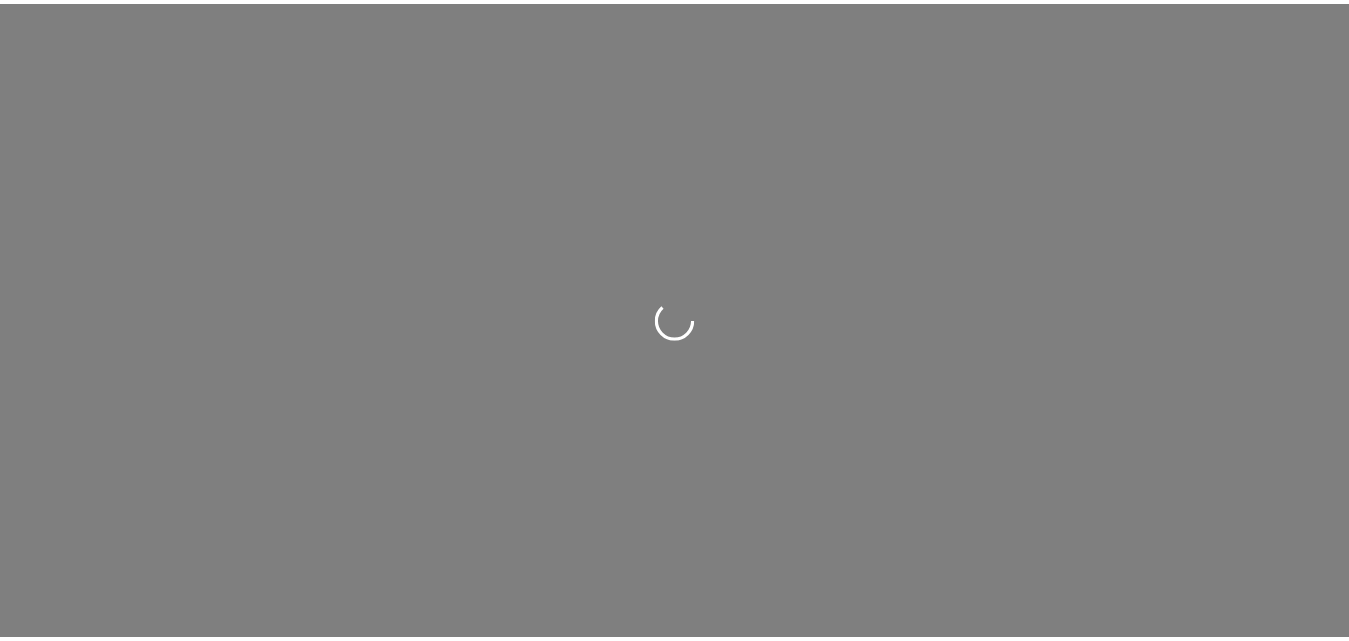 scroll, scrollTop: 0, scrollLeft: 0, axis: both 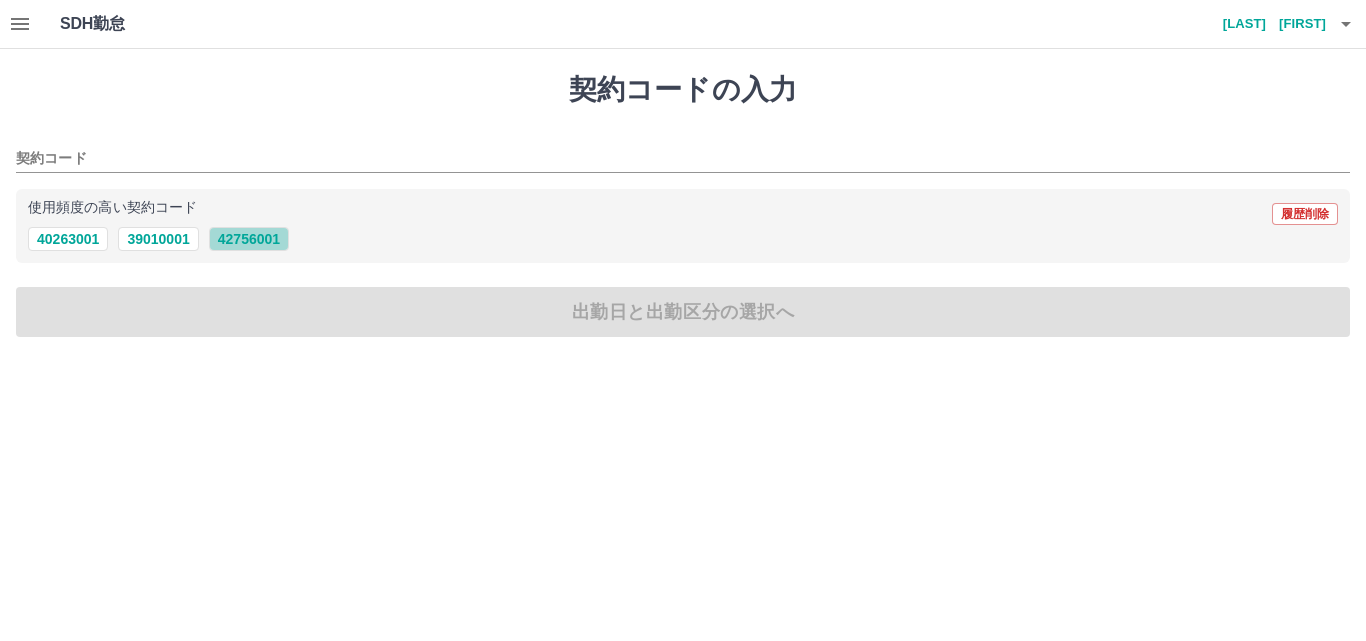 click on "42756001" at bounding box center [249, 239] 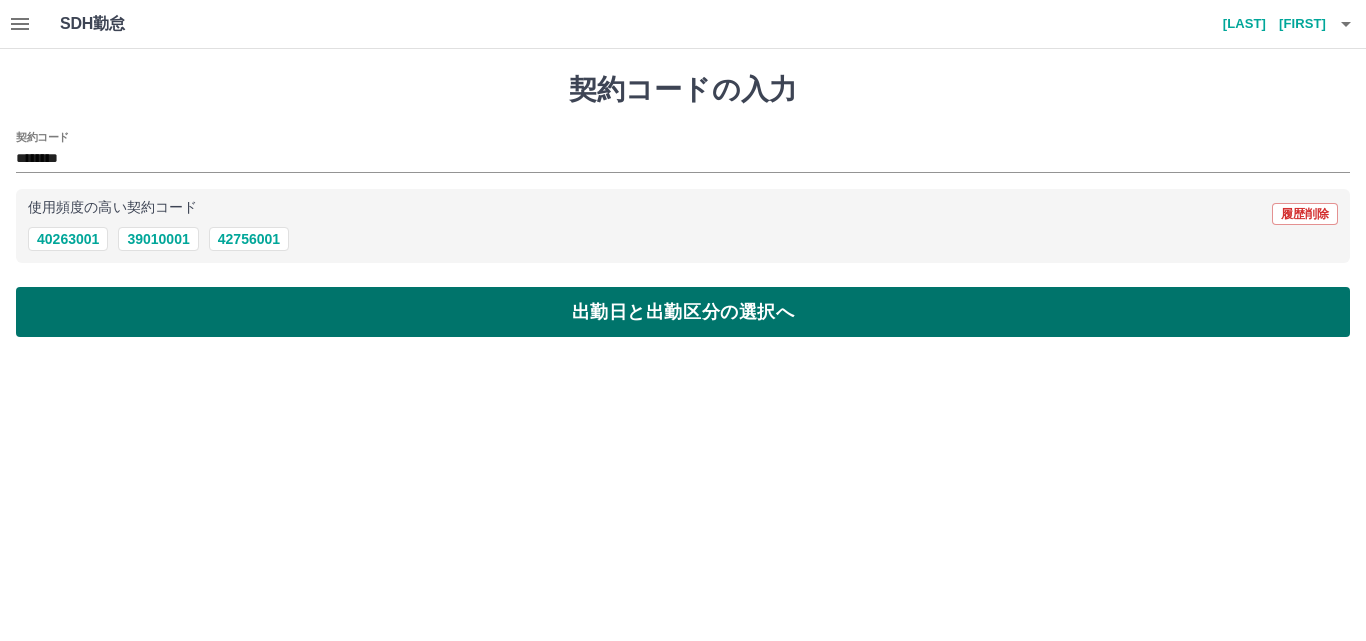 click on "出勤日と出勤区分の選択へ" at bounding box center (683, 312) 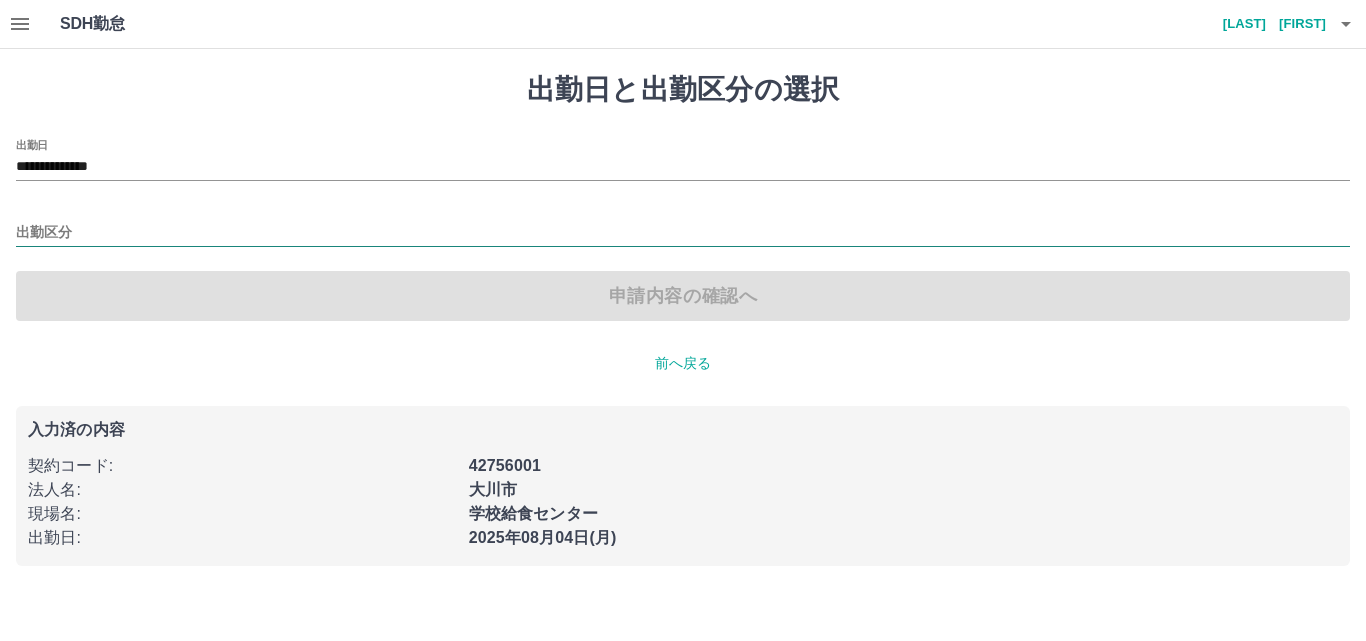 click on "出勤区分" at bounding box center (683, 233) 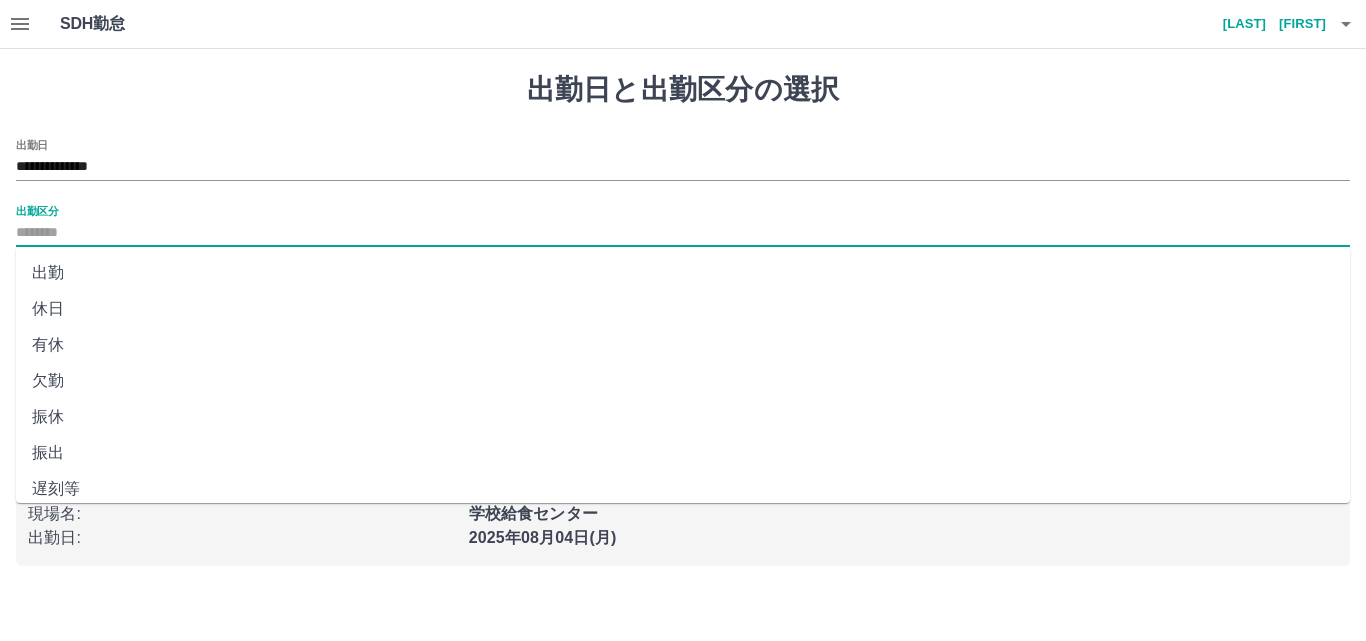 click on "出勤" at bounding box center [683, 273] 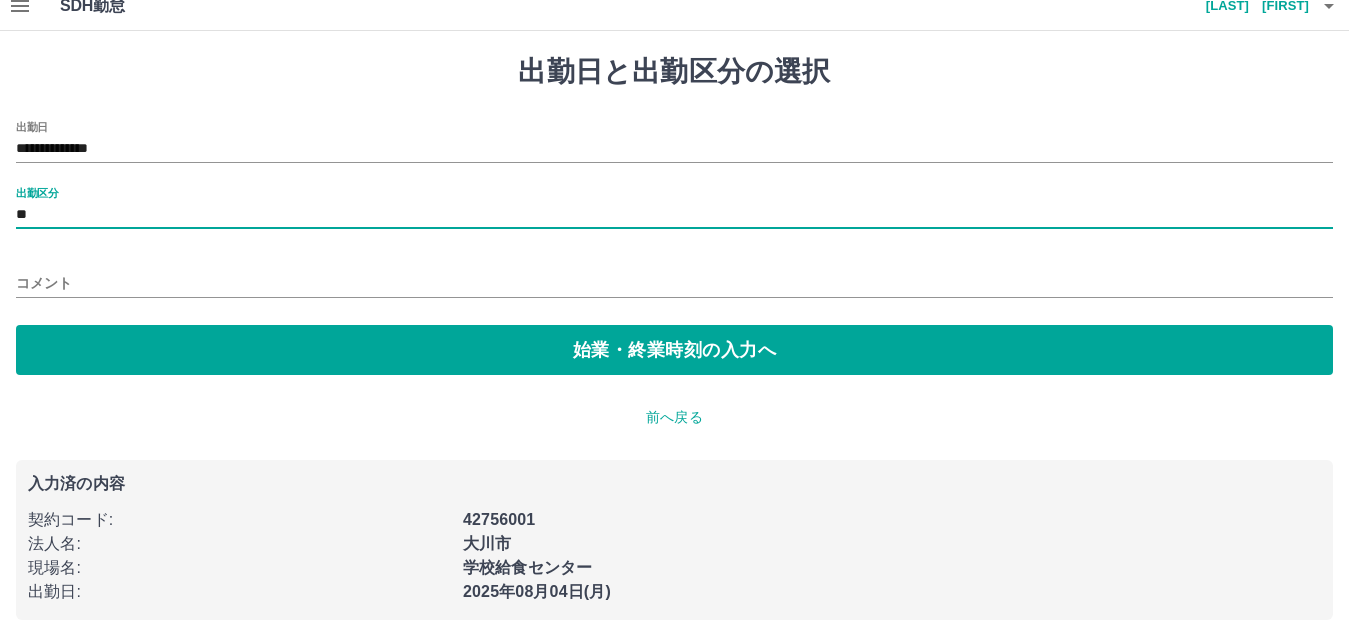 scroll, scrollTop: 21, scrollLeft: 0, axis: vertical 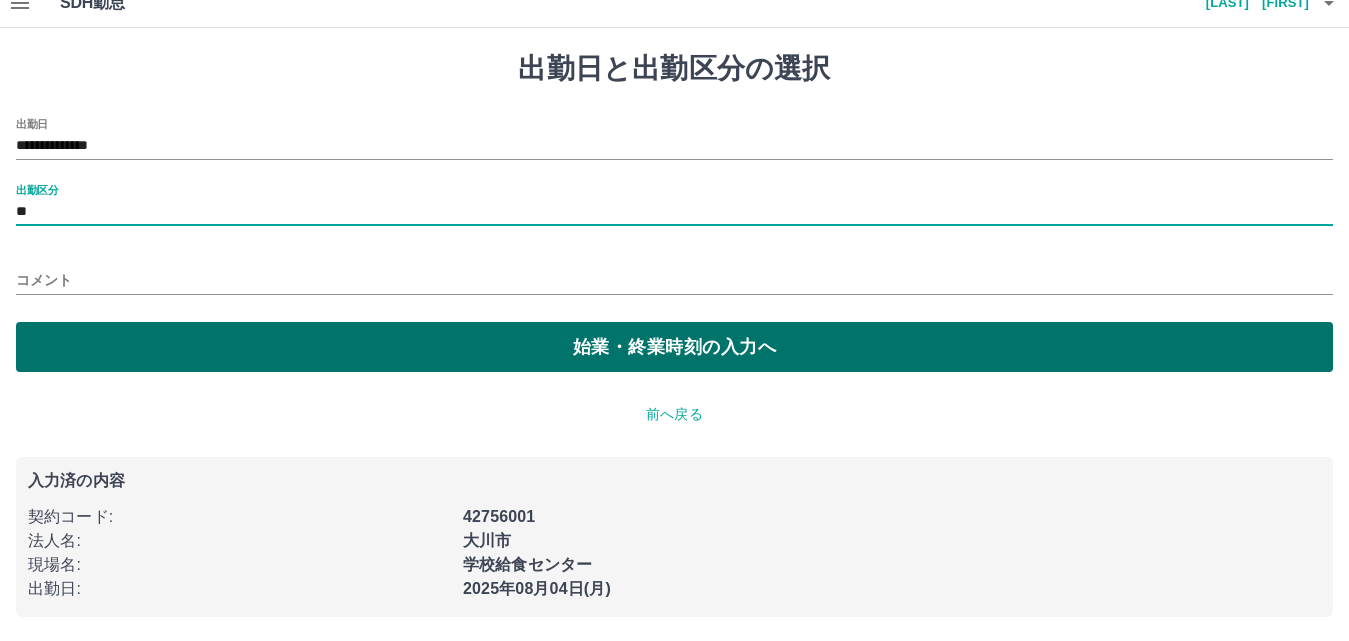click on "始業・終業時刻の入力へ" at bounding box center (674, 347) 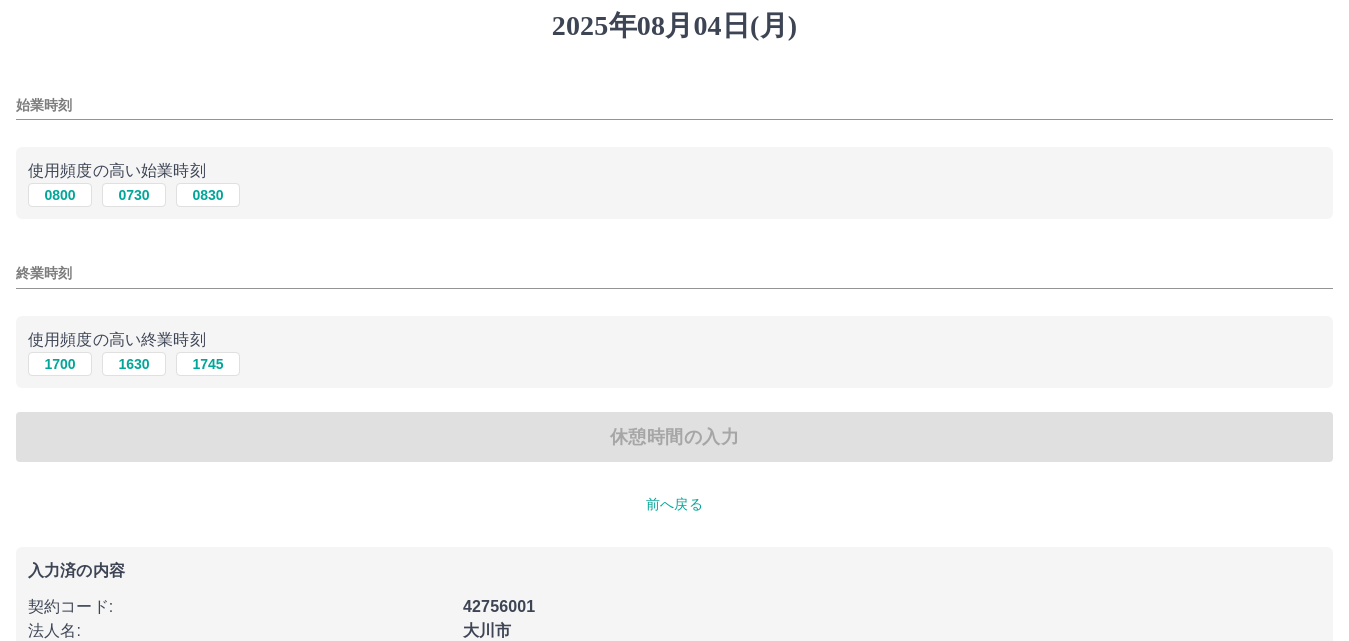scroll, scrollTop: 179, scrollLeft: 0, axis: vertical 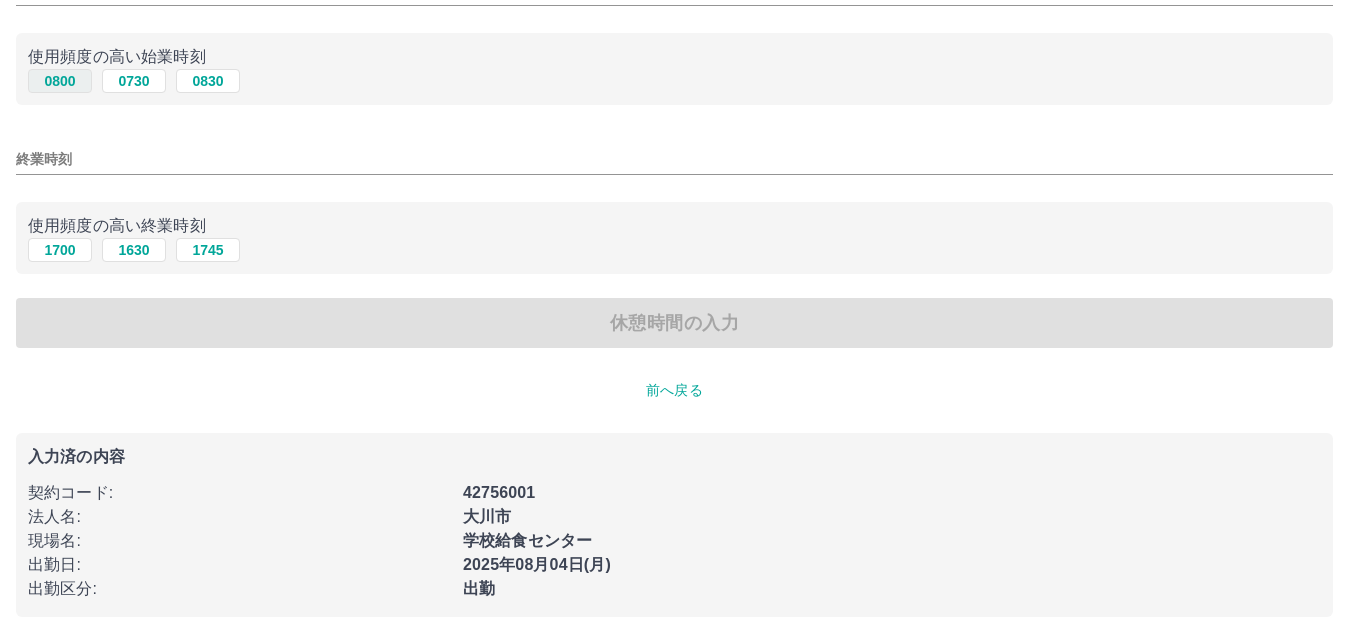 click on "0800" at bounding box center [60, 81] 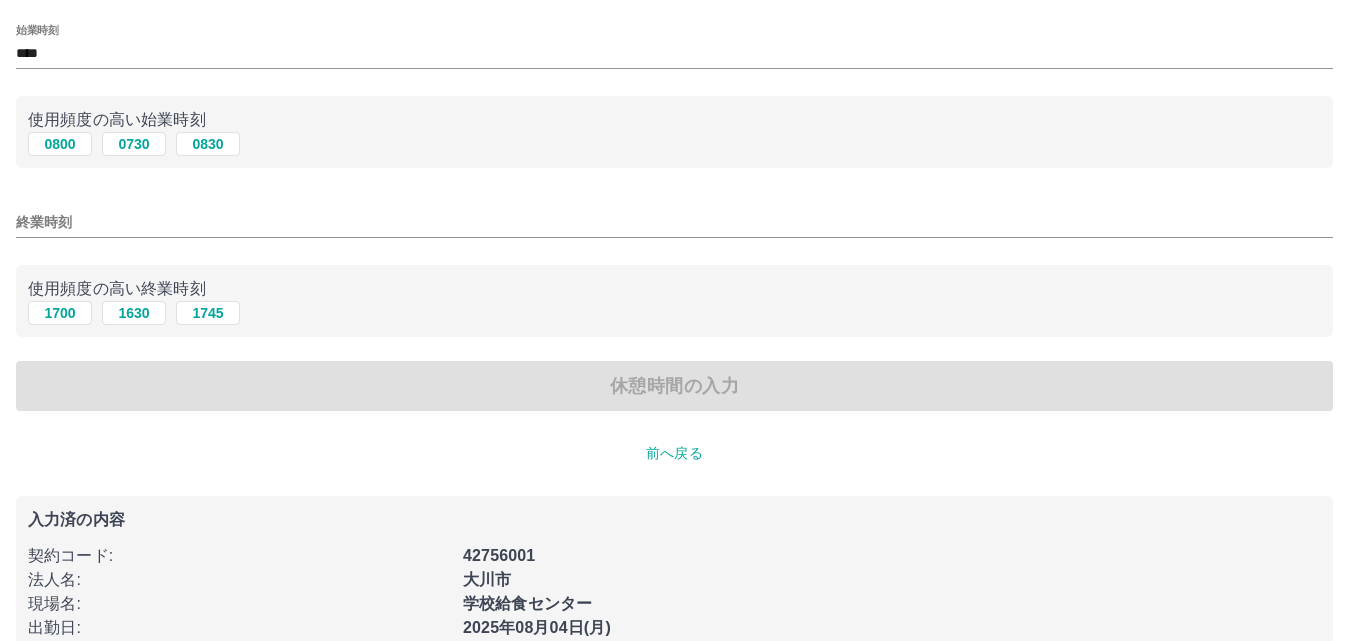 scroll, scrollTop: 79, scrollLeft: 0, axis: vertical 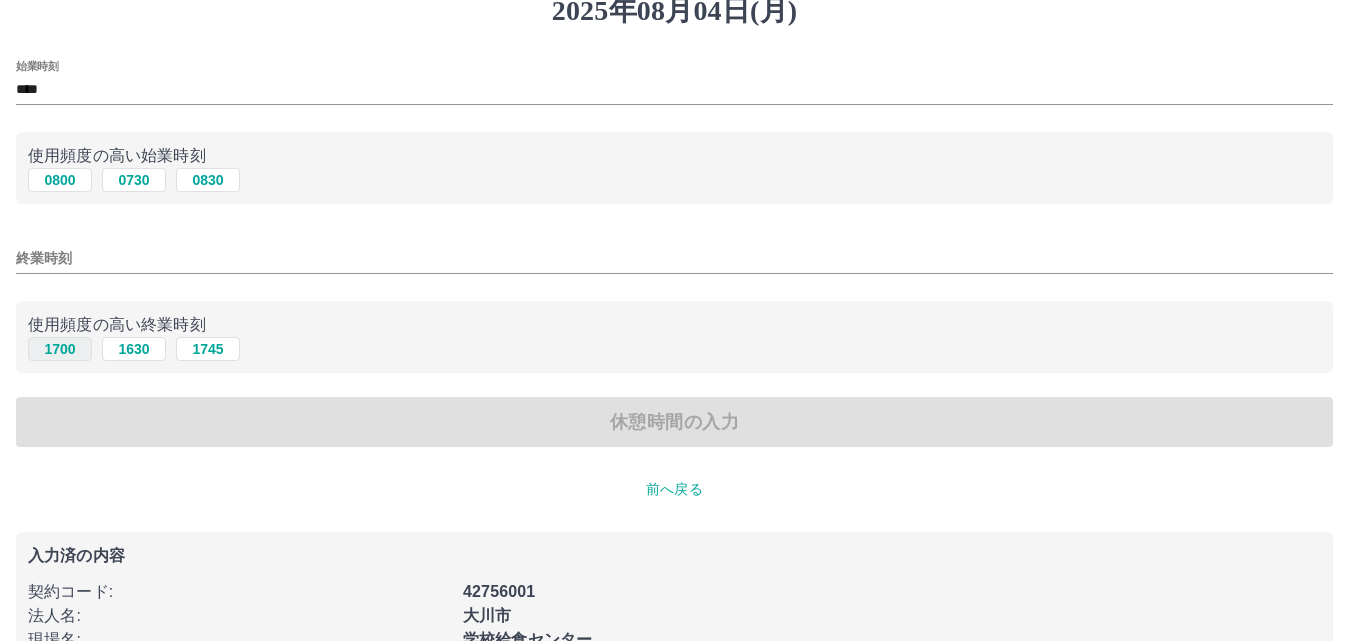 click on "1700" at bounding box center (60, 349) 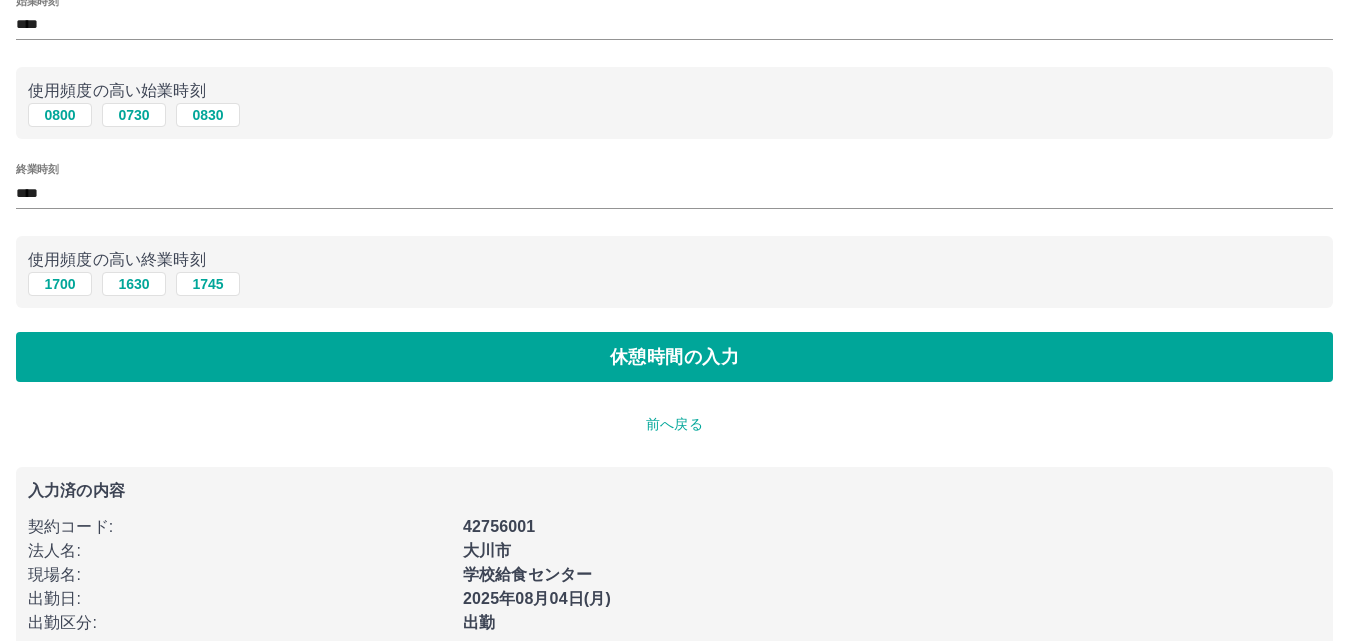 scroll, scrollTop: 179, scrollLeft: 0, axis: vertical 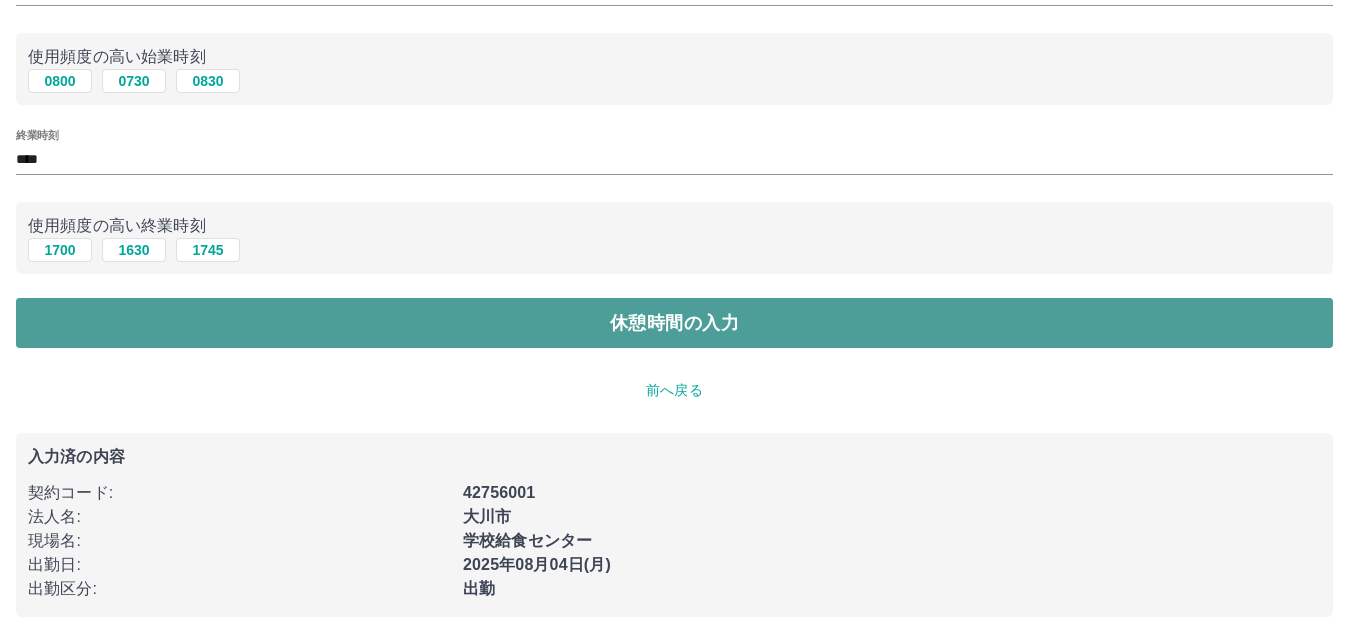 click on "休憩時間の入力" at bounding box center (674, 323) 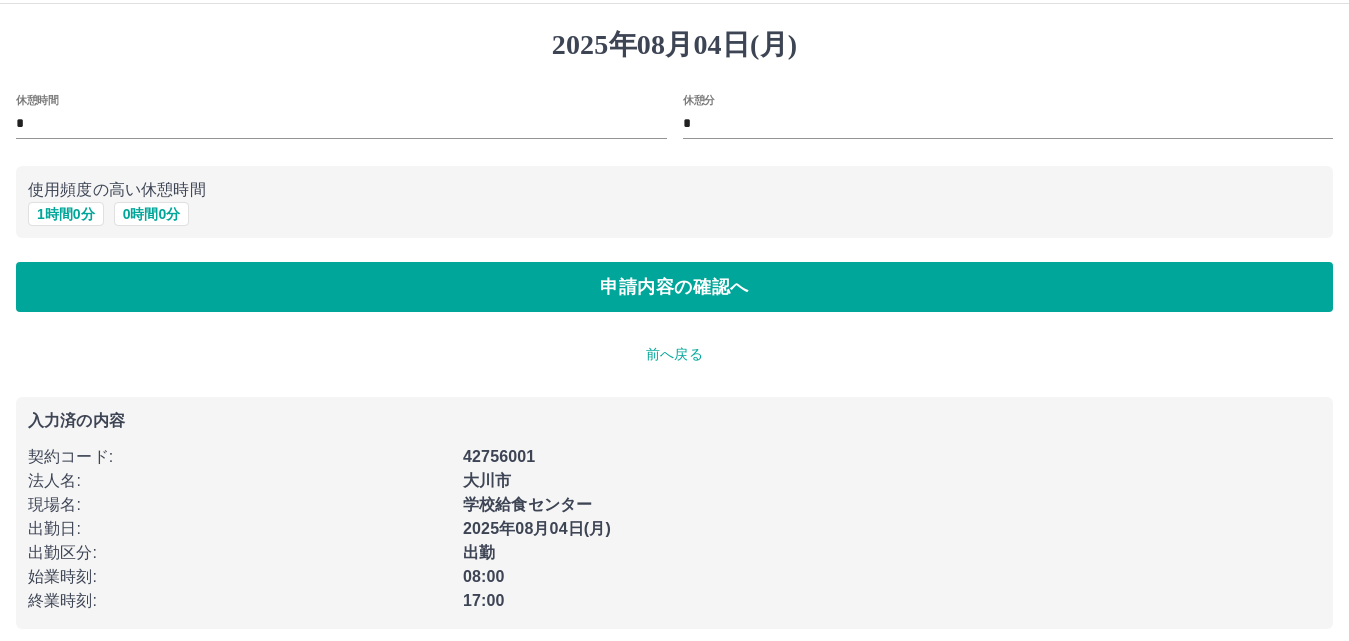 scroll, scrollTop: 58, scrollLeft: 0, axis: vertical 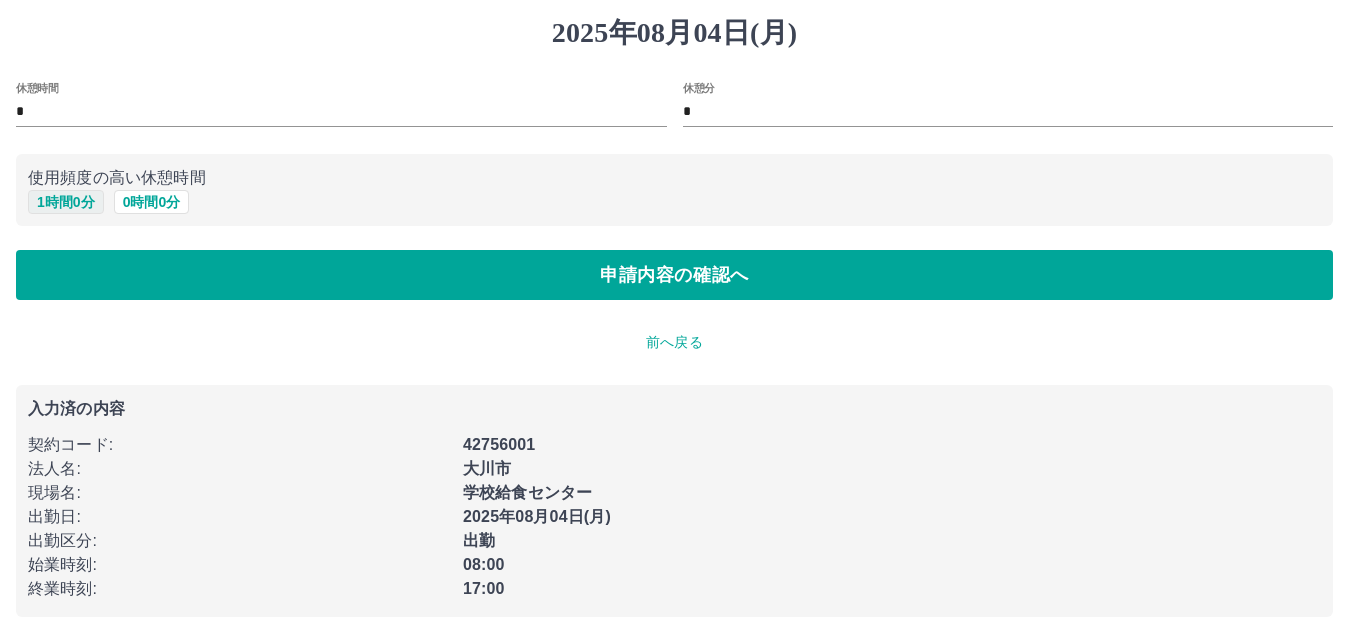 click on "1 時間 0 分" at bounding box center [66, 202] 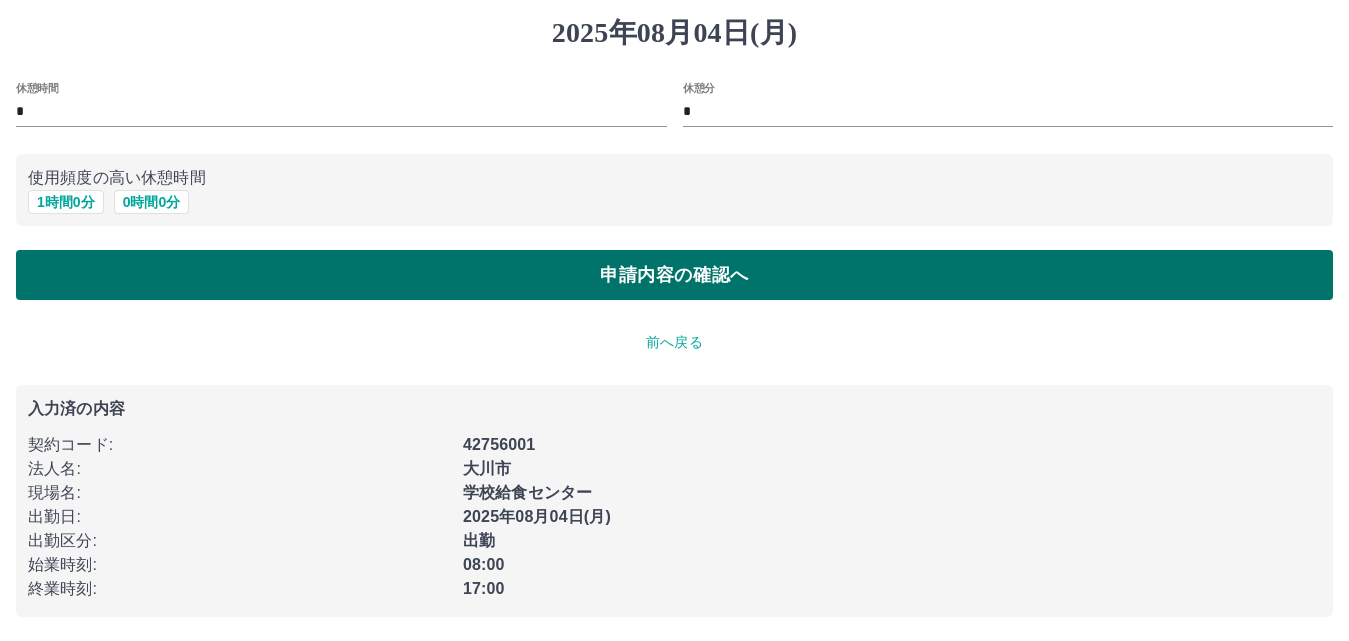 click on "申請内容の確認へ" at bounding box center [674, 275] 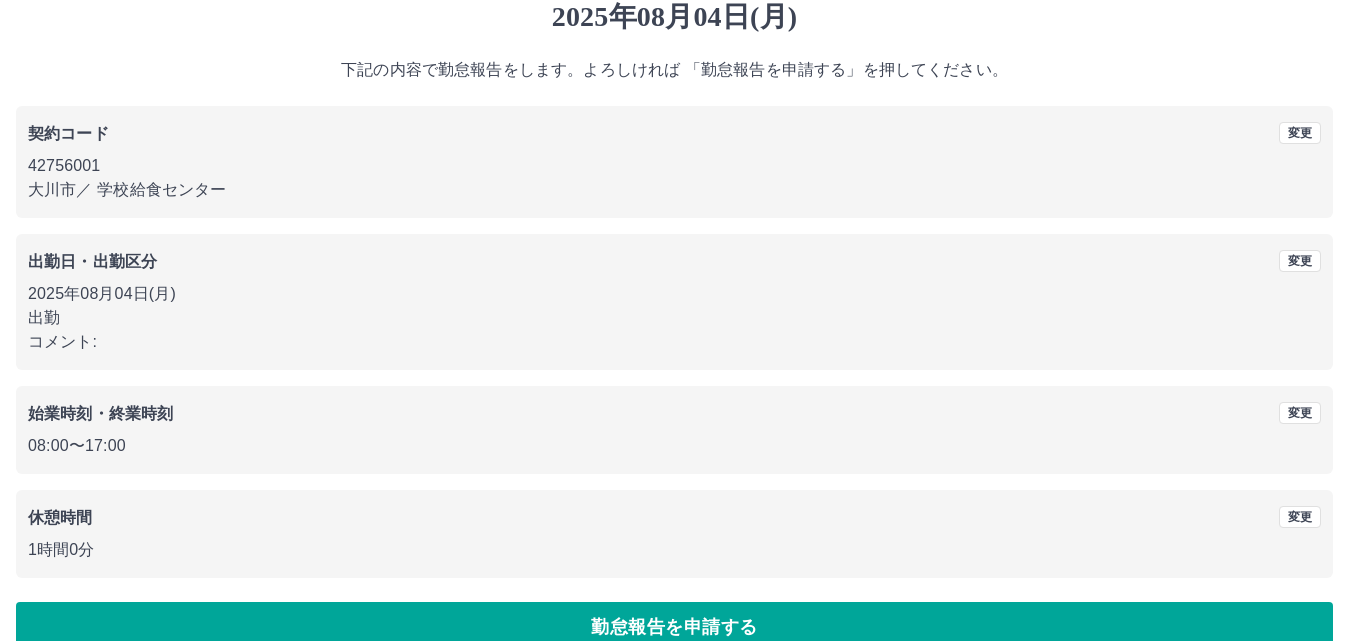 scroll, scrollTop: 108, scrollLeft: 0, axis: vertical 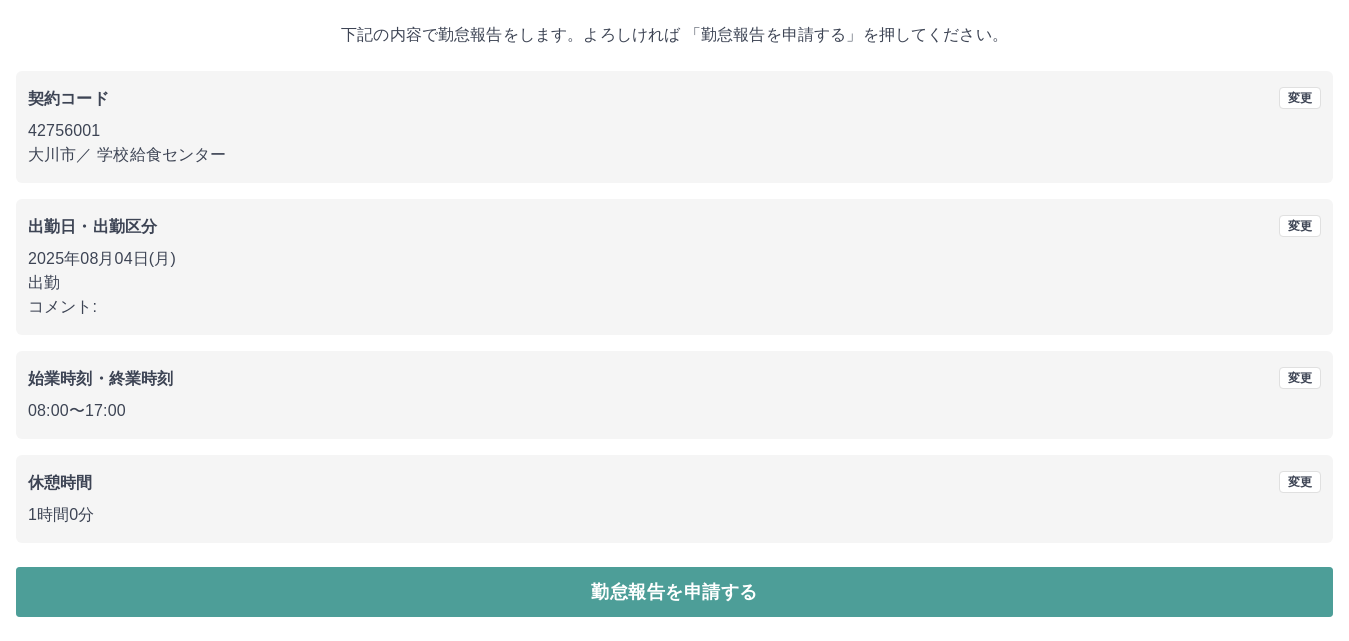 click on "勤怠報告を申請する" at bounding box center [674, 592] 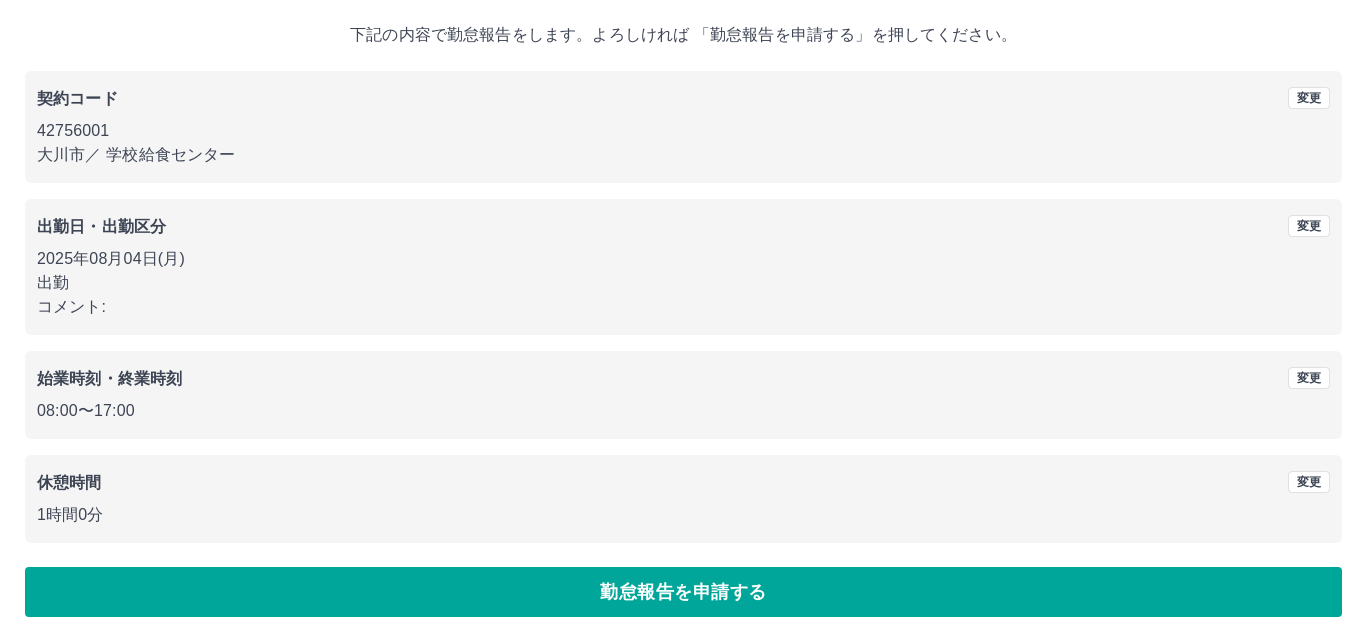 scroll, scrollTop: 0, scrollLeft: 0, axis: both 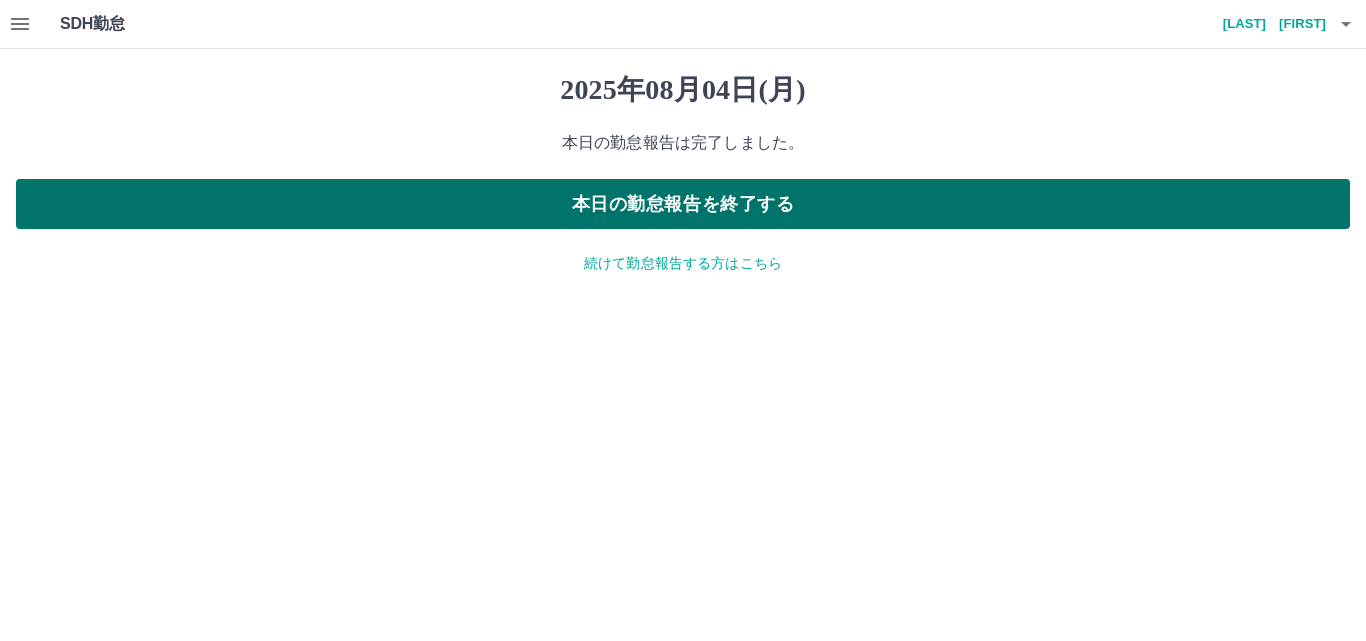 click on "本日の勤怠報告を終了する" at bounding box center [683, 204] 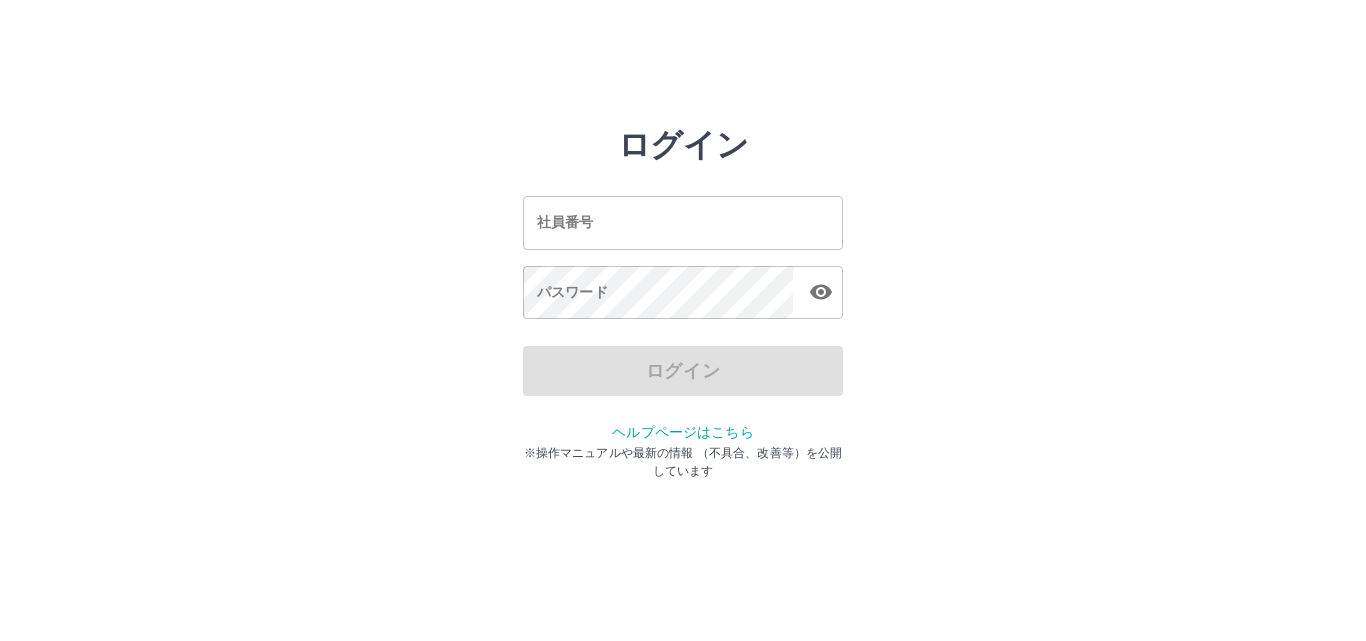scroll, scrollTop: 0, scrollLeft: 0, axis: both 